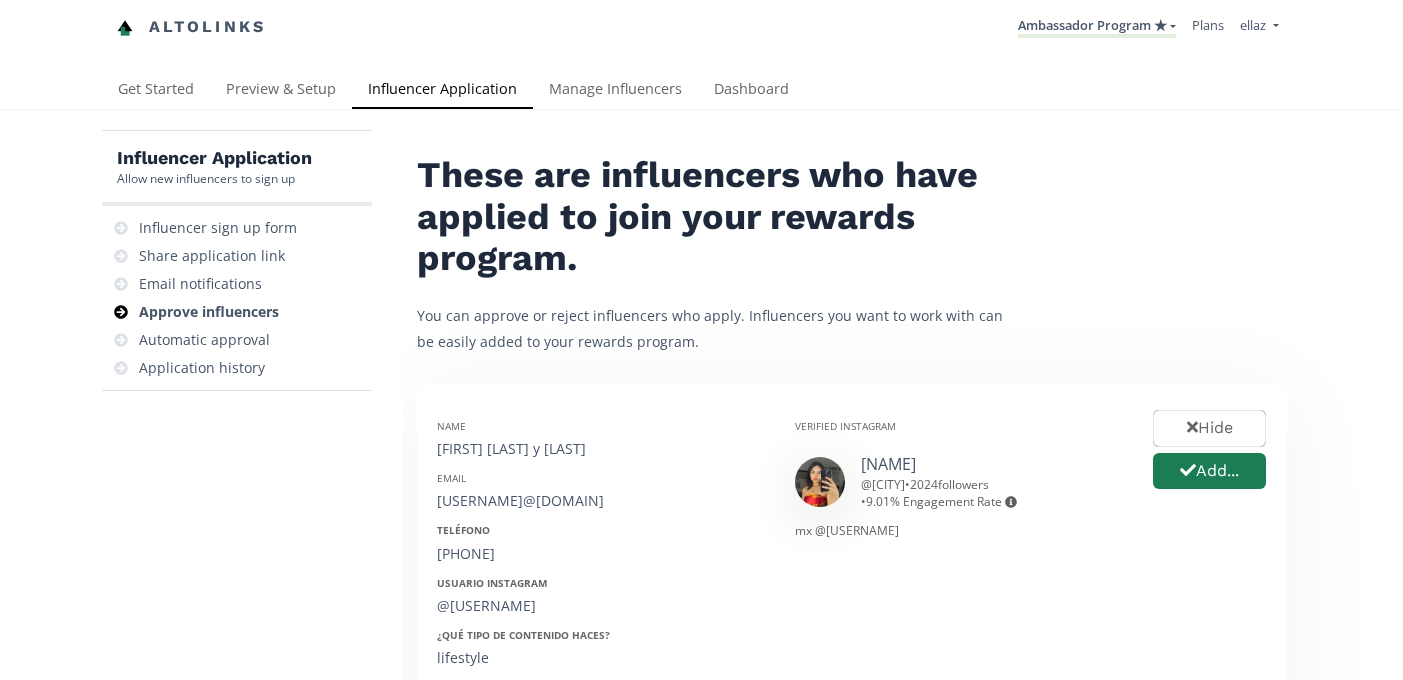 scroll, scrollTop: 0, scrollLeft: 0, axis: both 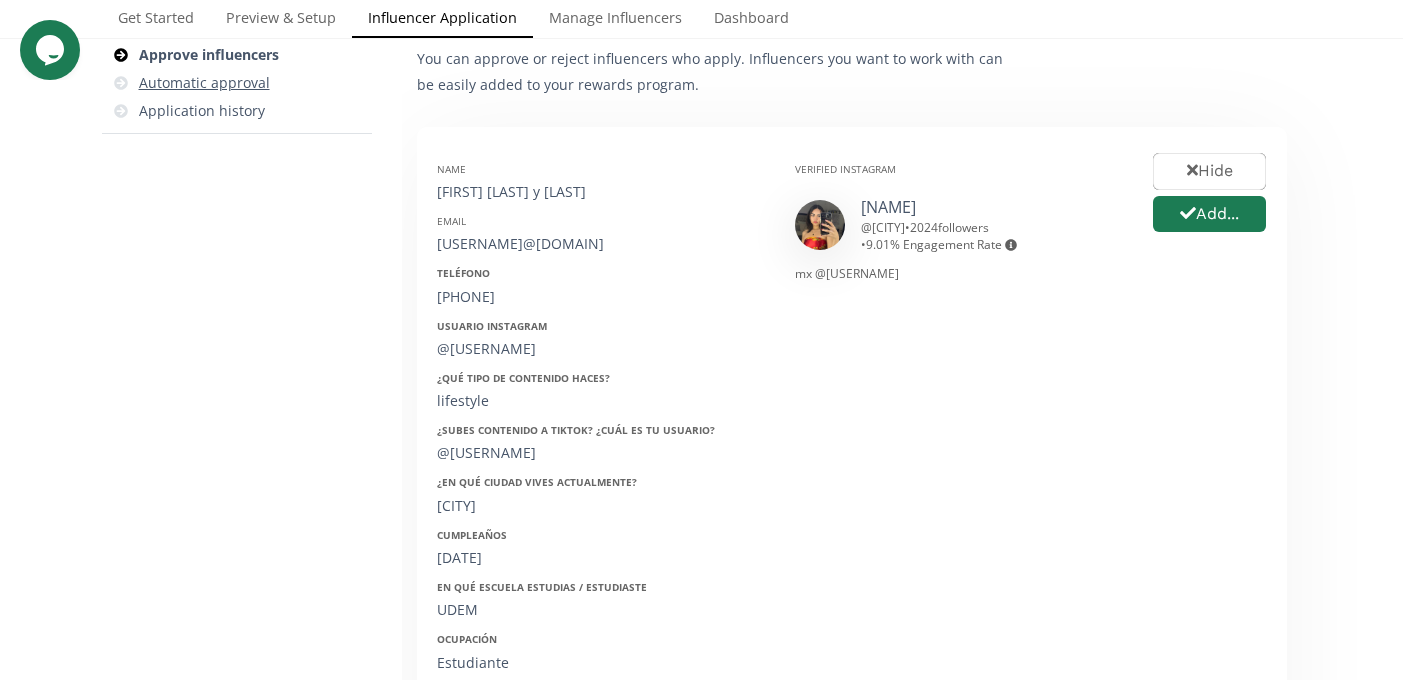 click on "Automatic approval" at bounding box center (204, 83) 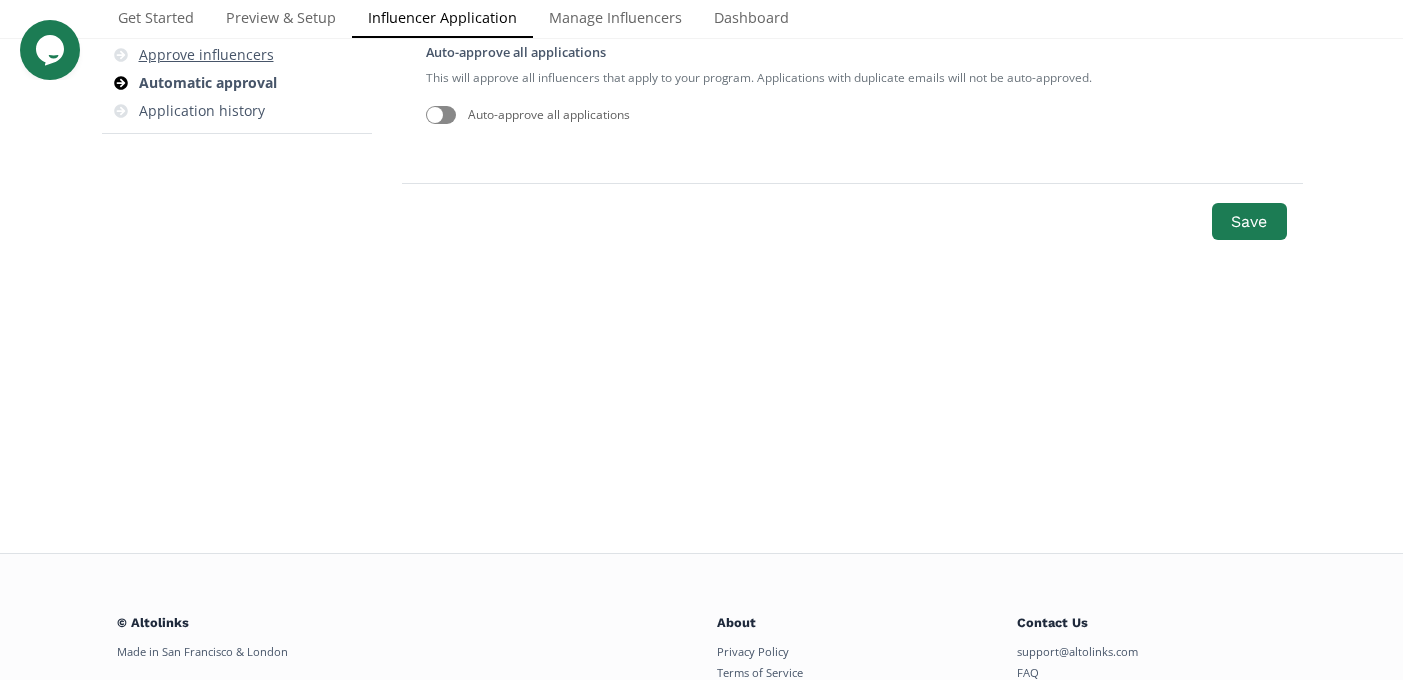 click on "Approve influencers" at bounding box center [206, 55] 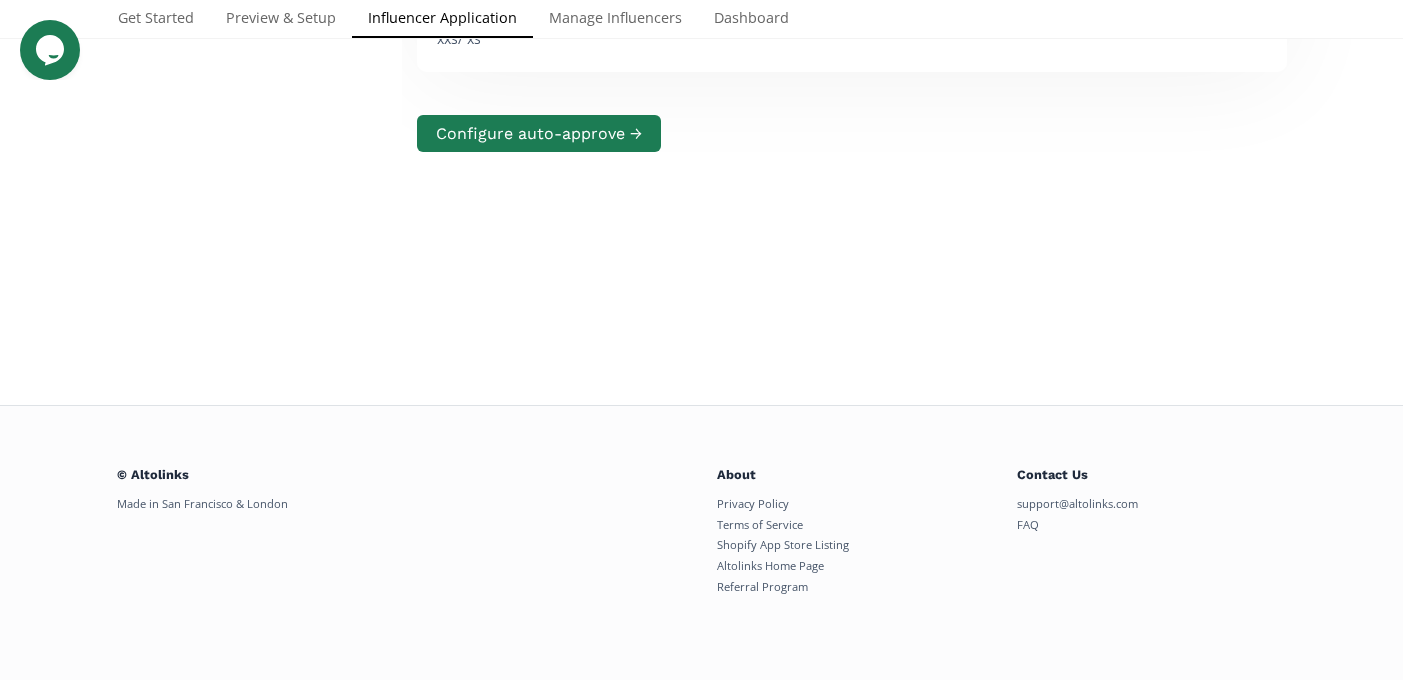 scroll, scrollTop: 0, scrollLeft: 0, axis: both 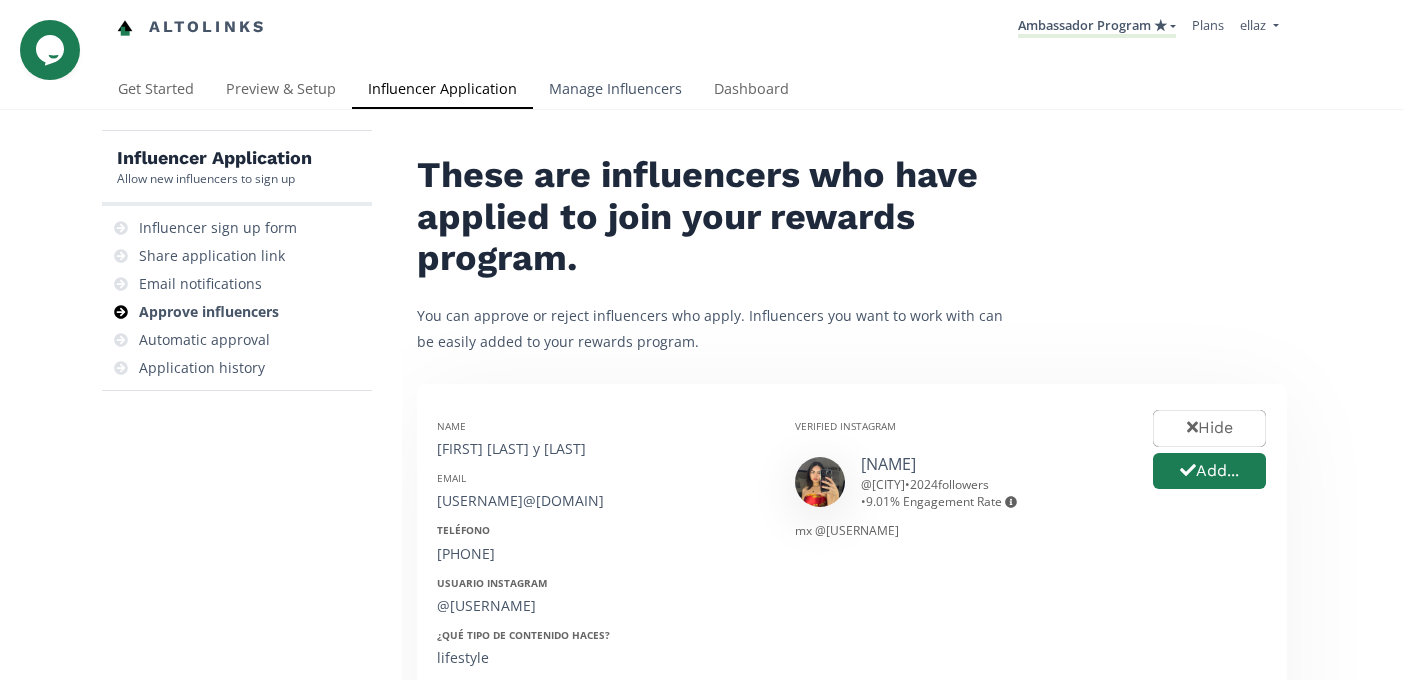 click on "Manage Influencers" at bounding box center [615, 91] 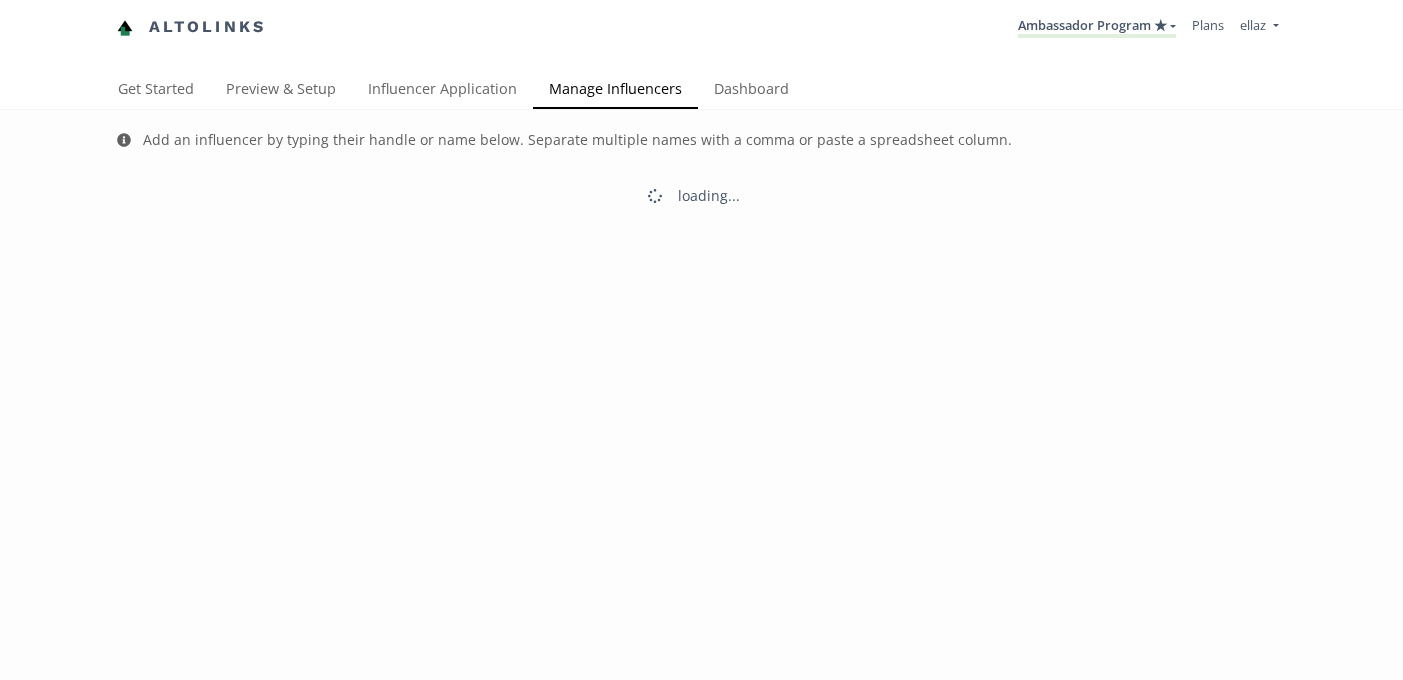 scroll, scrollTop: 0, scrollLeft: 0, axis: both 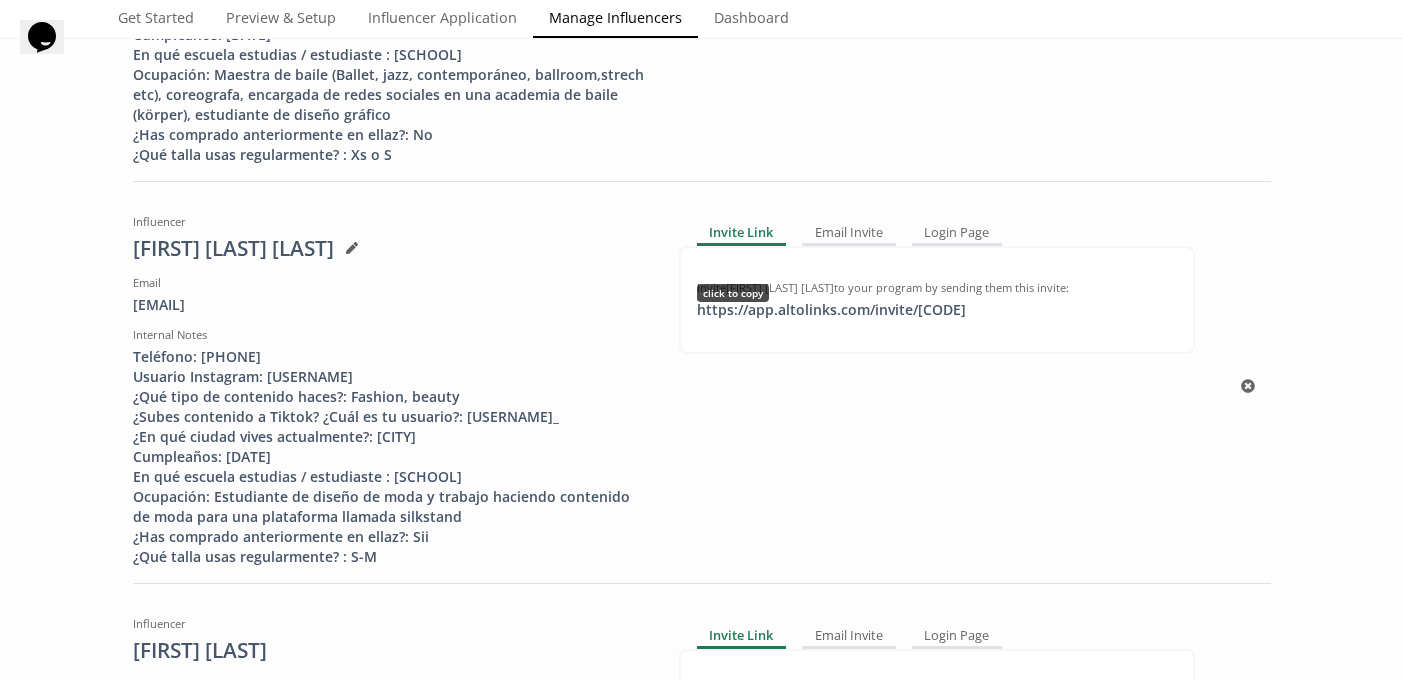 click on "https://app.altolinks.com/invite/ [INVITE_CODE] click to copy" at bounding box center (831, 310) 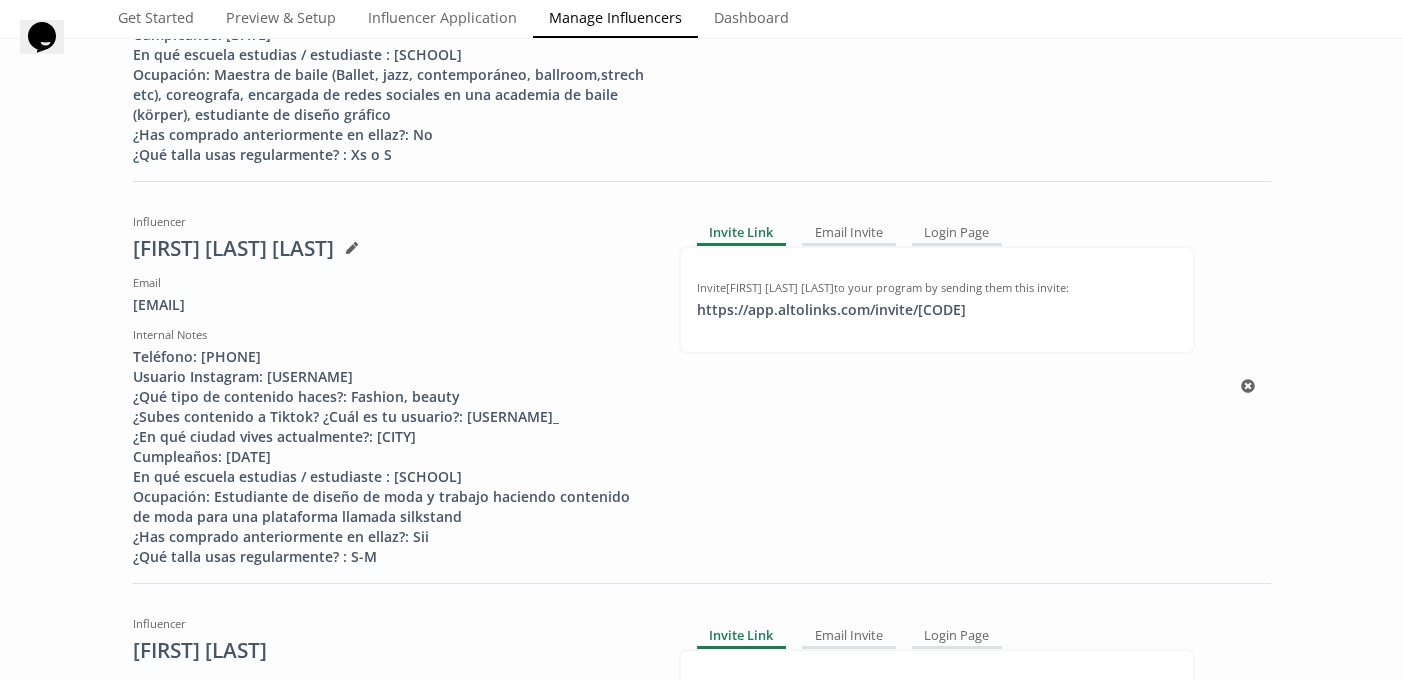 click on "Invite [FIRST] [LAST] [LAST] to your program by sending them this invite: [URL] click to copy" at bounding box center (937, 300) 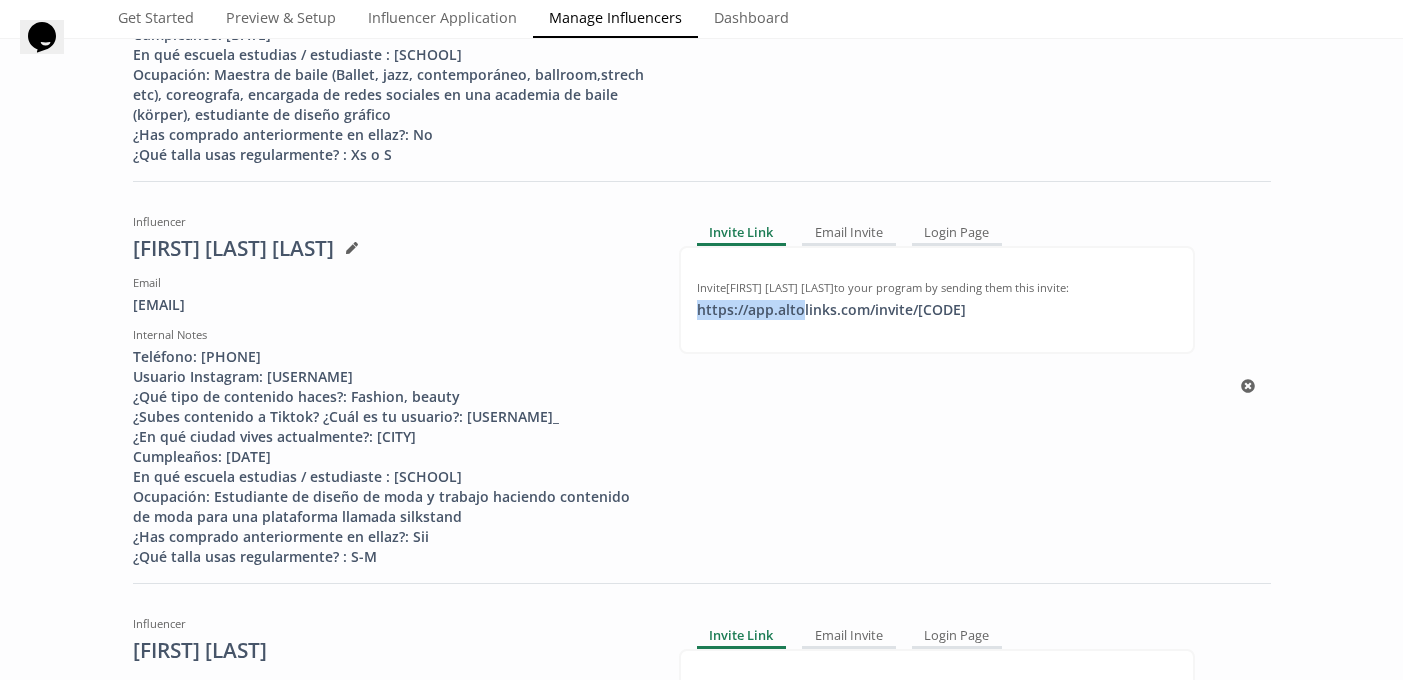 click on "https://app.altolinks.com/invite/ [INVITE_CODE] click to copy" at bounding box center (831, 310) 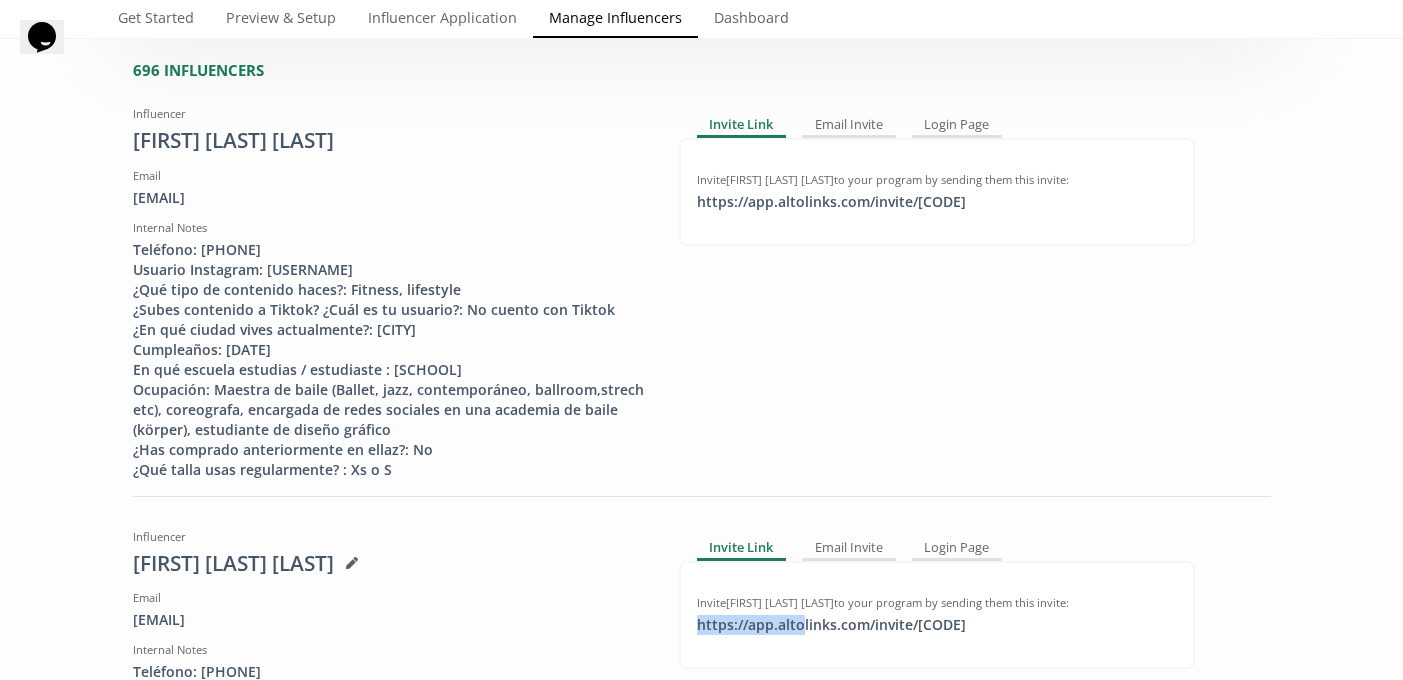 scroll, scrollTop: 0, scrollLeft: 0, axis: both 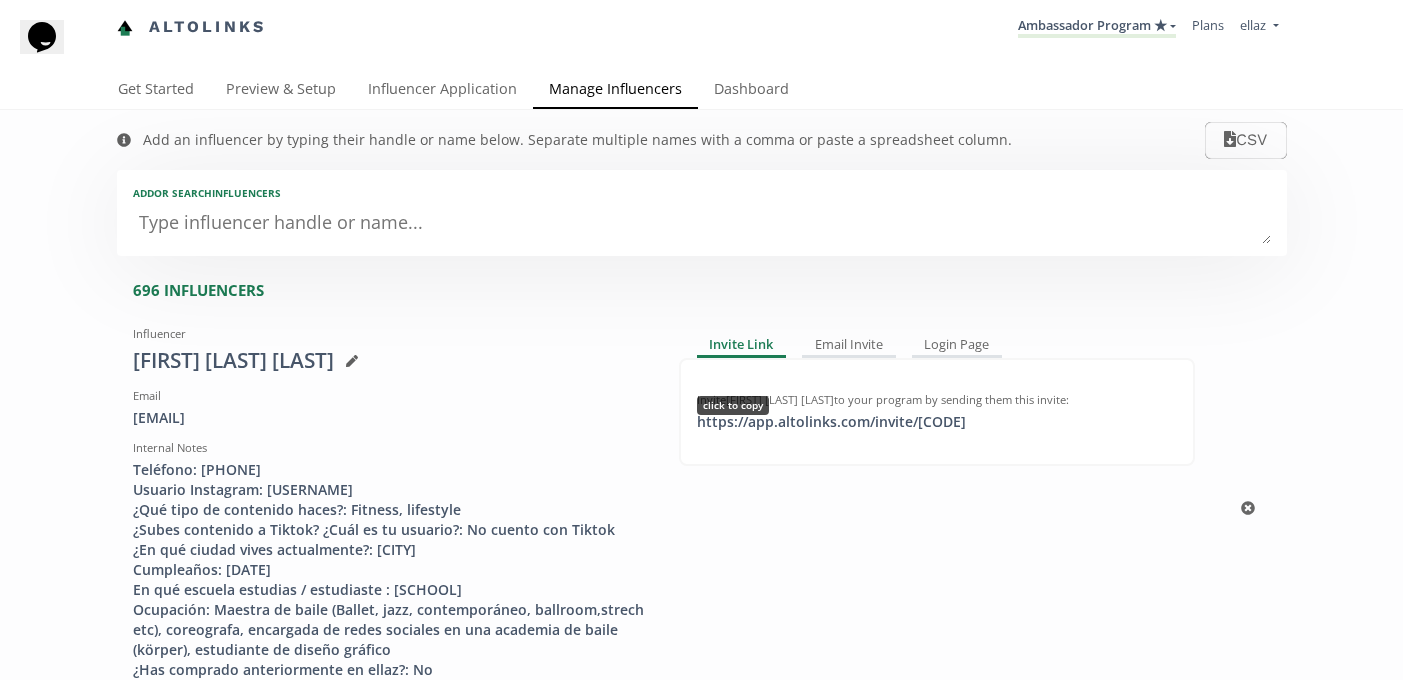 copy on "https://app.alto" 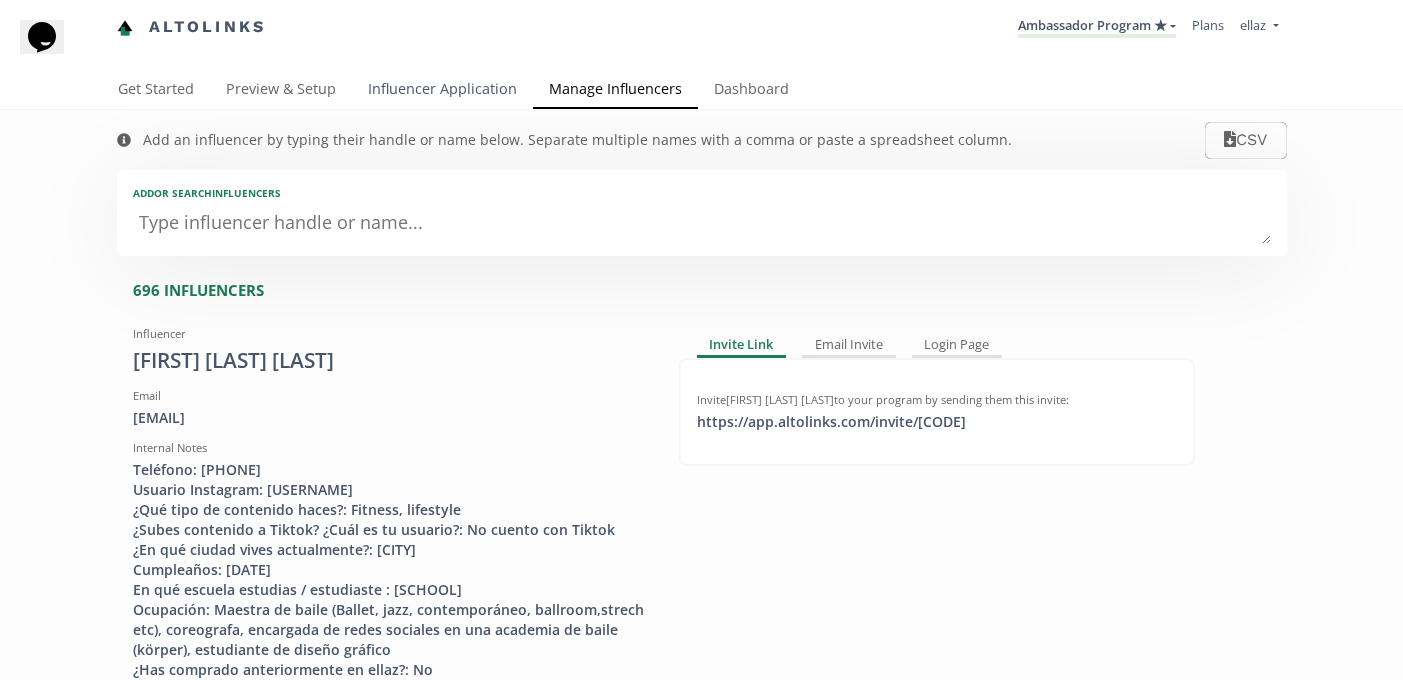 click on "Influencer Application" at bounding box center [442, 91] 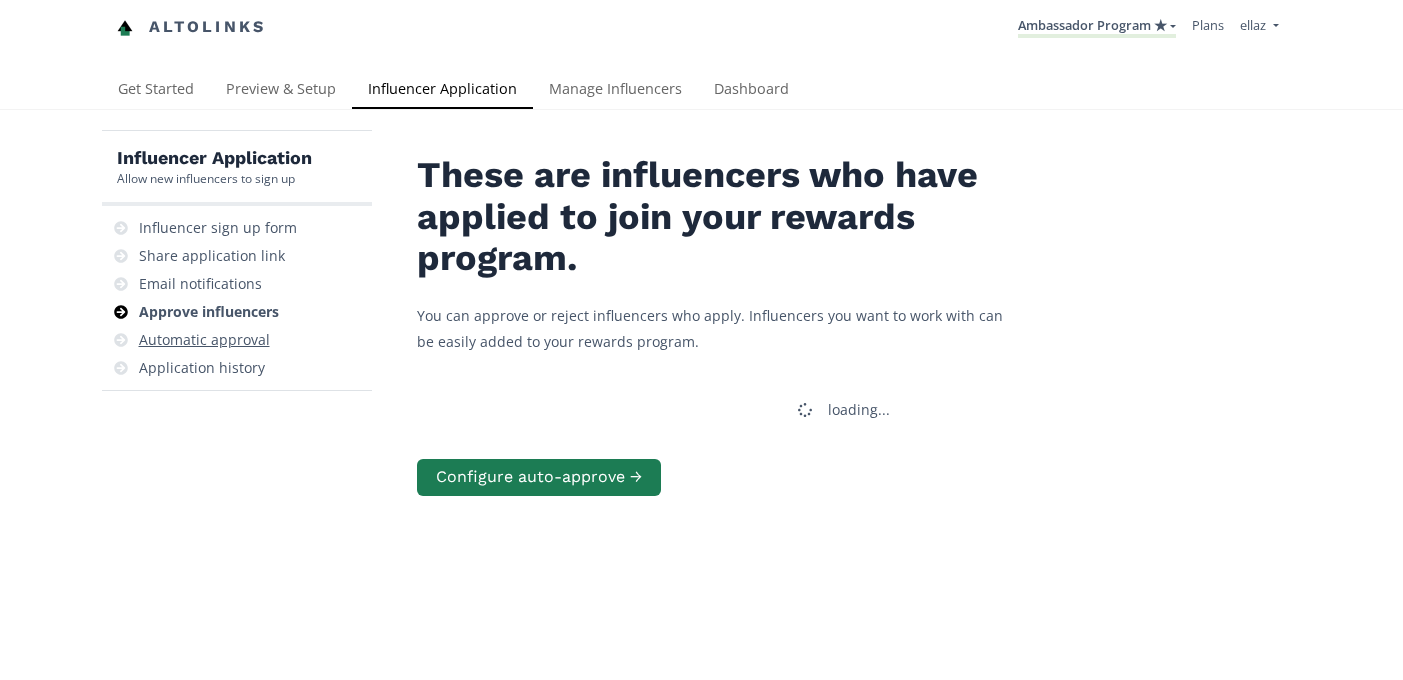 scroll, scrollTop: 0, scrollLeft: 0, axis: both 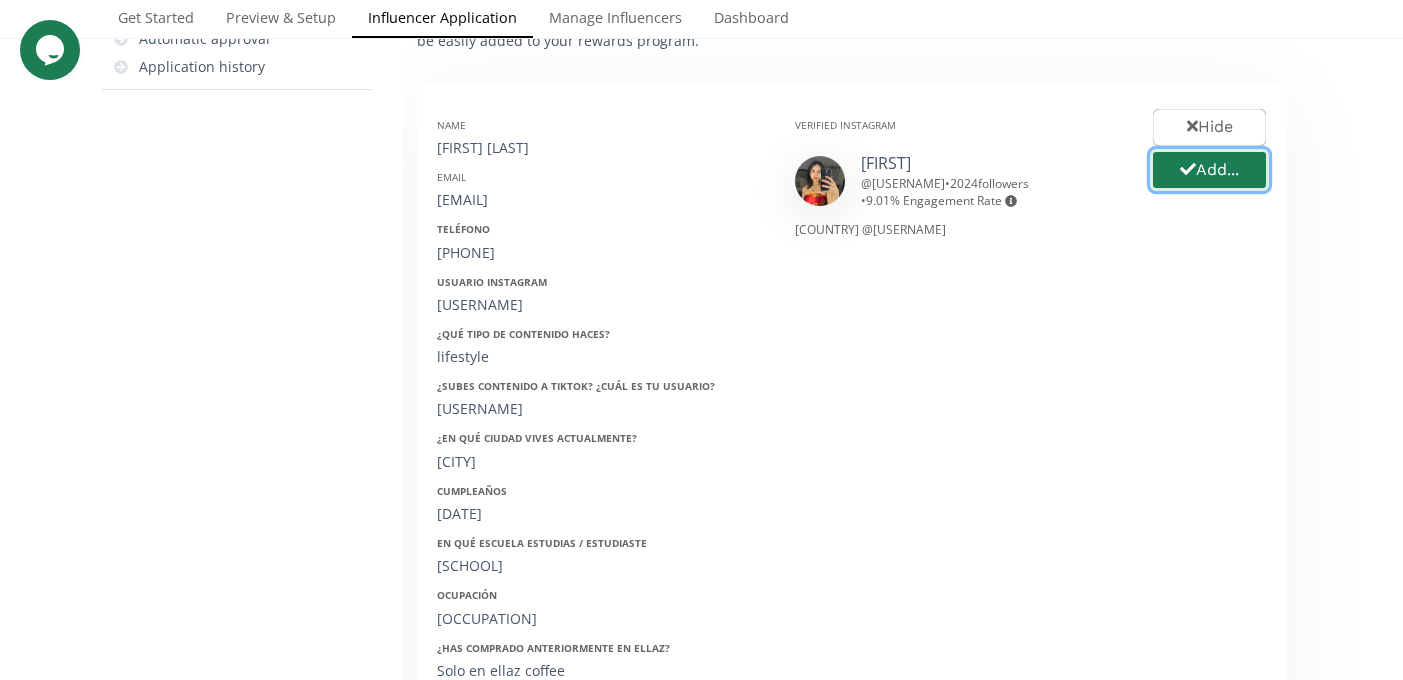click on "Add..." at bounding box center [1209, 170] 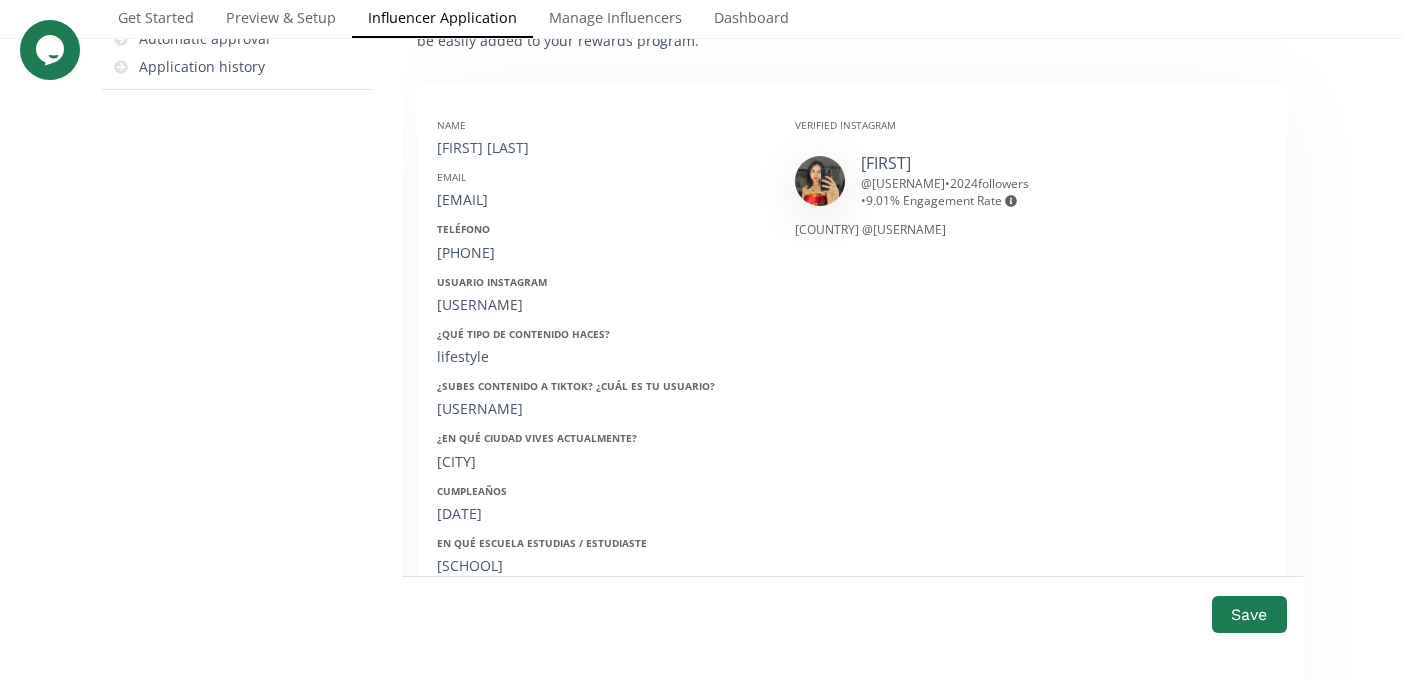click on "[FIRST] [LAST] y [LAST]" at bounding box center (601, 148) 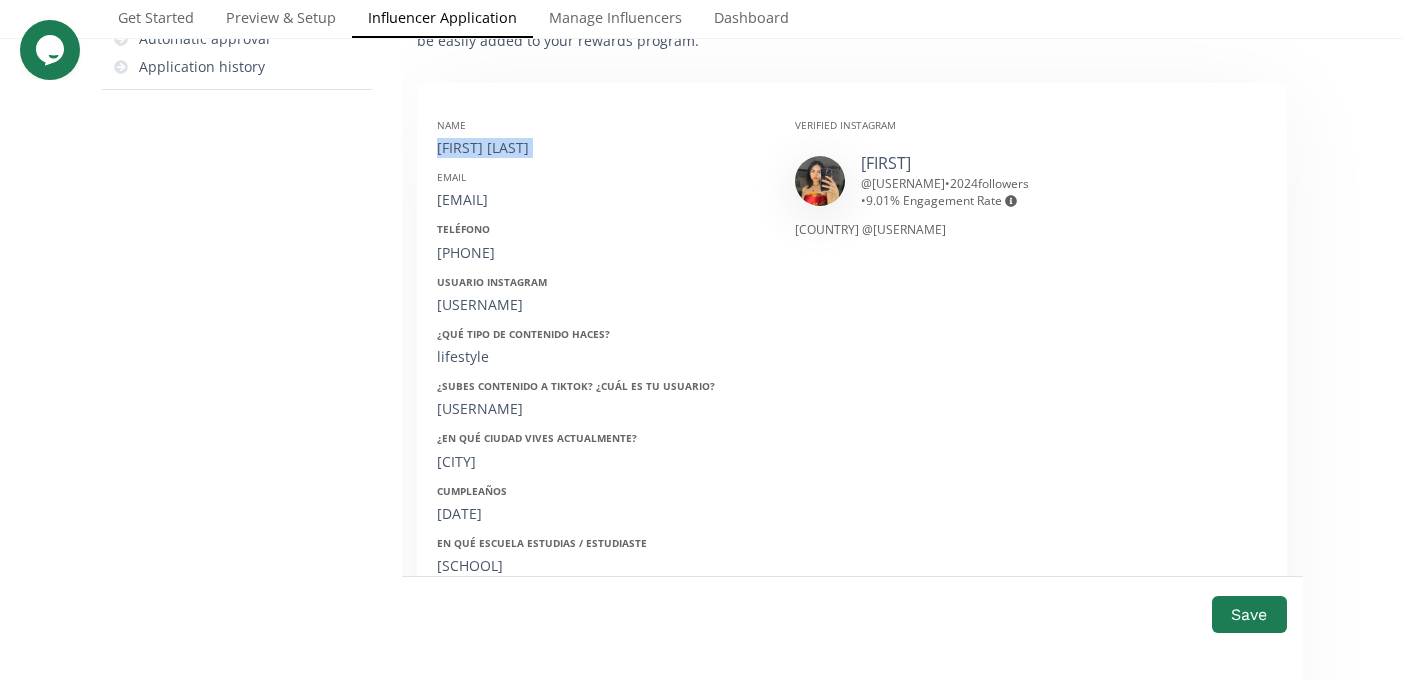click on "[FIRST] [LAST] y [LAST]" at bounding box center (601, 148) 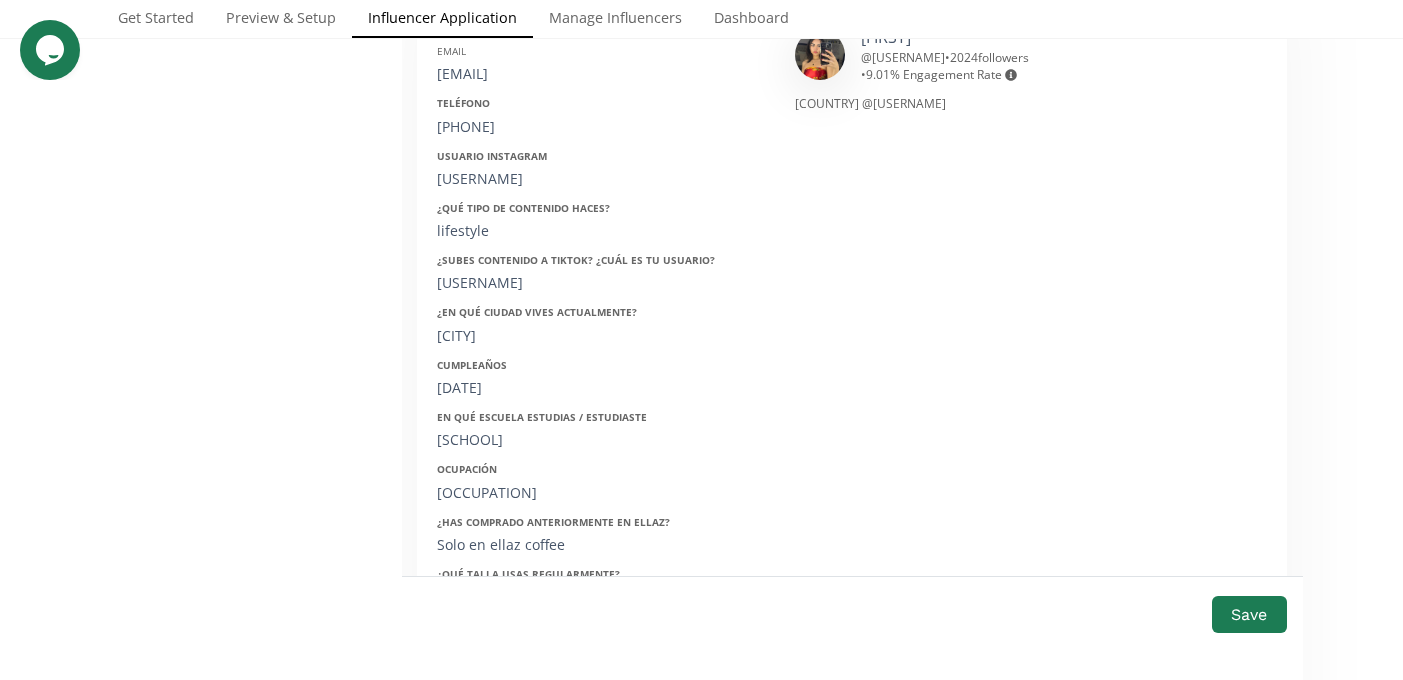 scroll, scrollTop: 426, scrollLeft: 0, axis: vertical 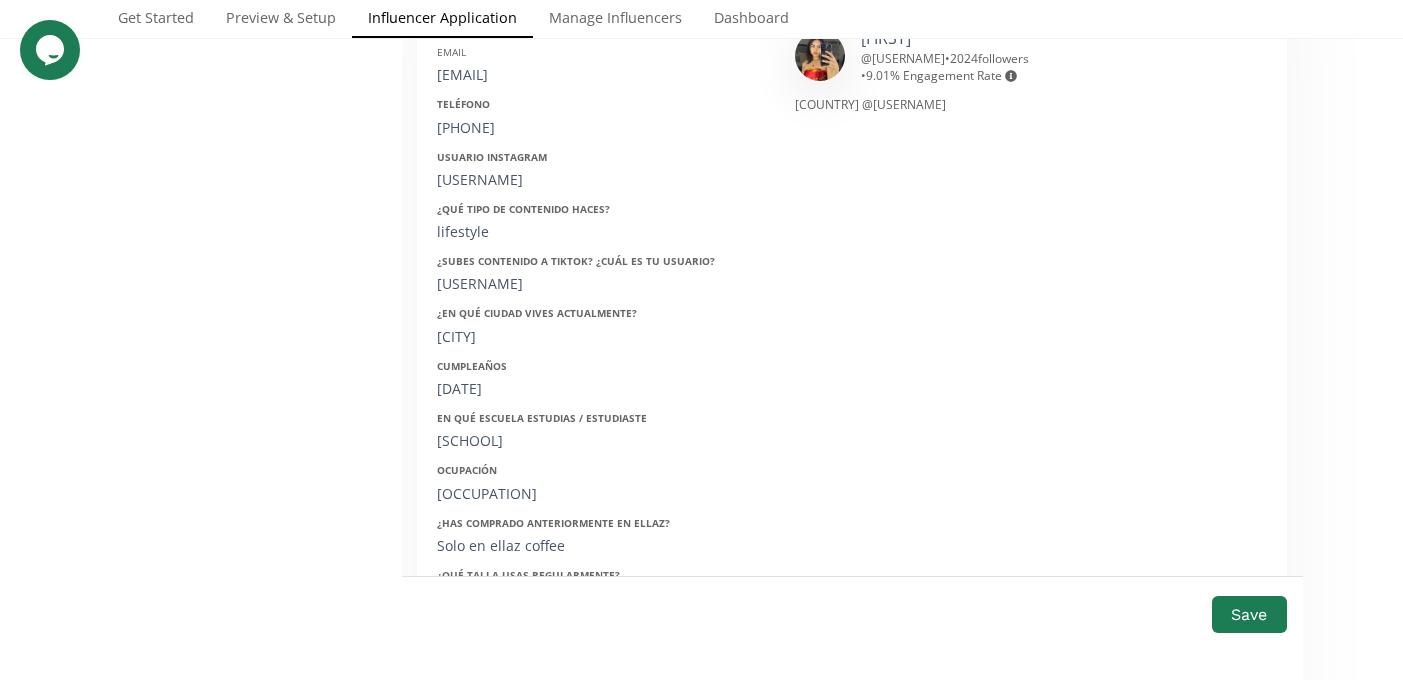 click on "[PHONE]" at bounding box center (601, 128) 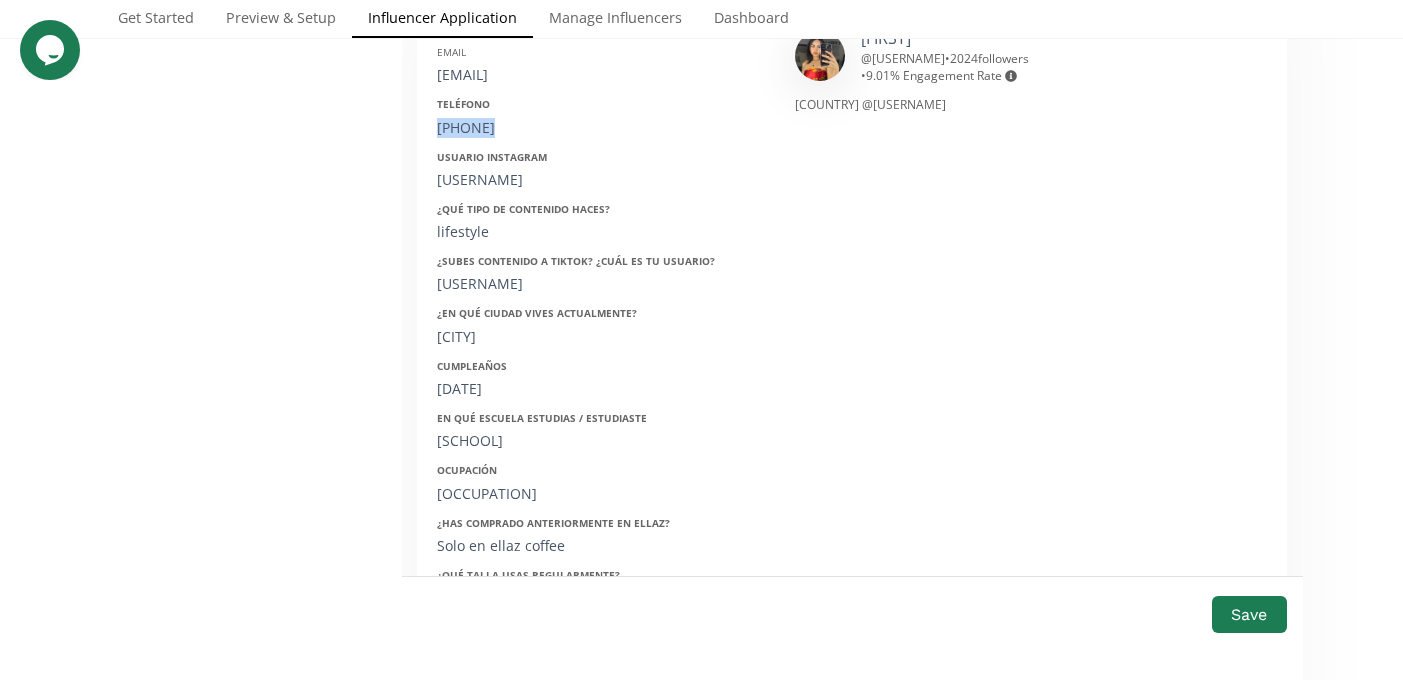 click on "[PHONE]" at bounding box center (601, 128) 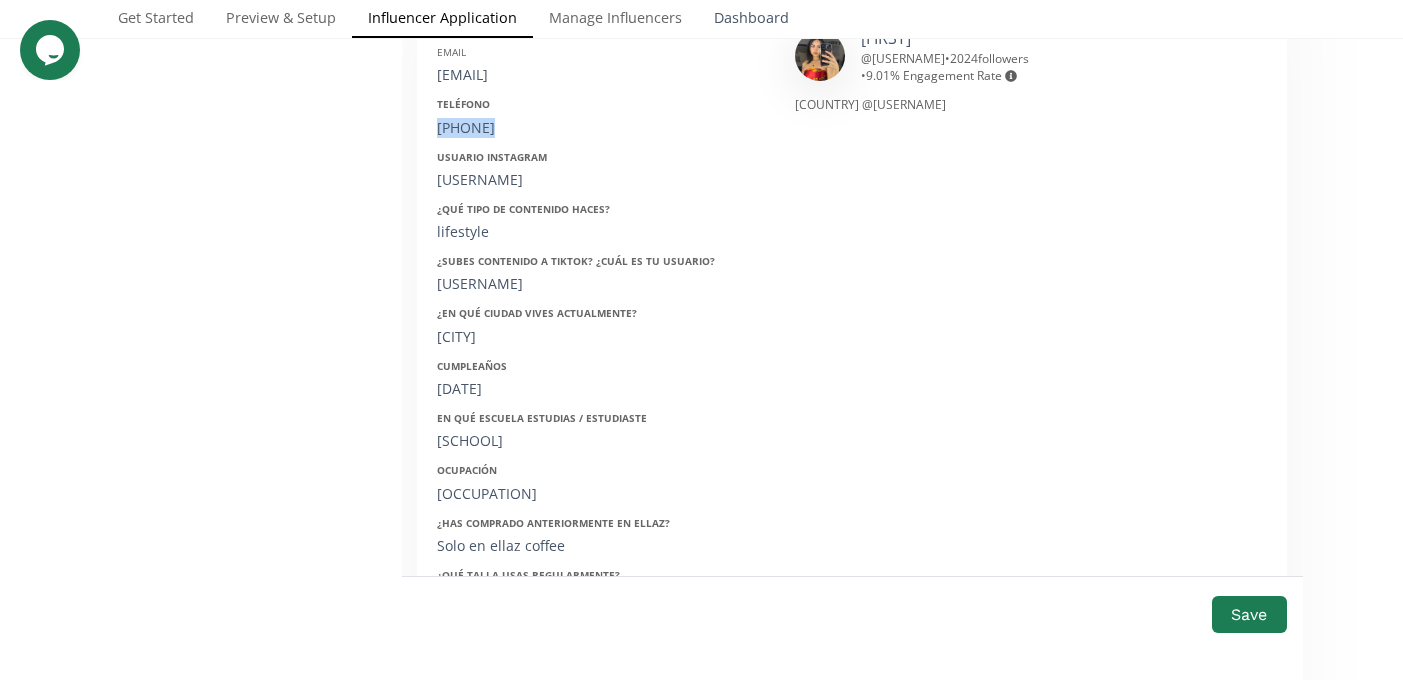 copy on "[PHONE]" 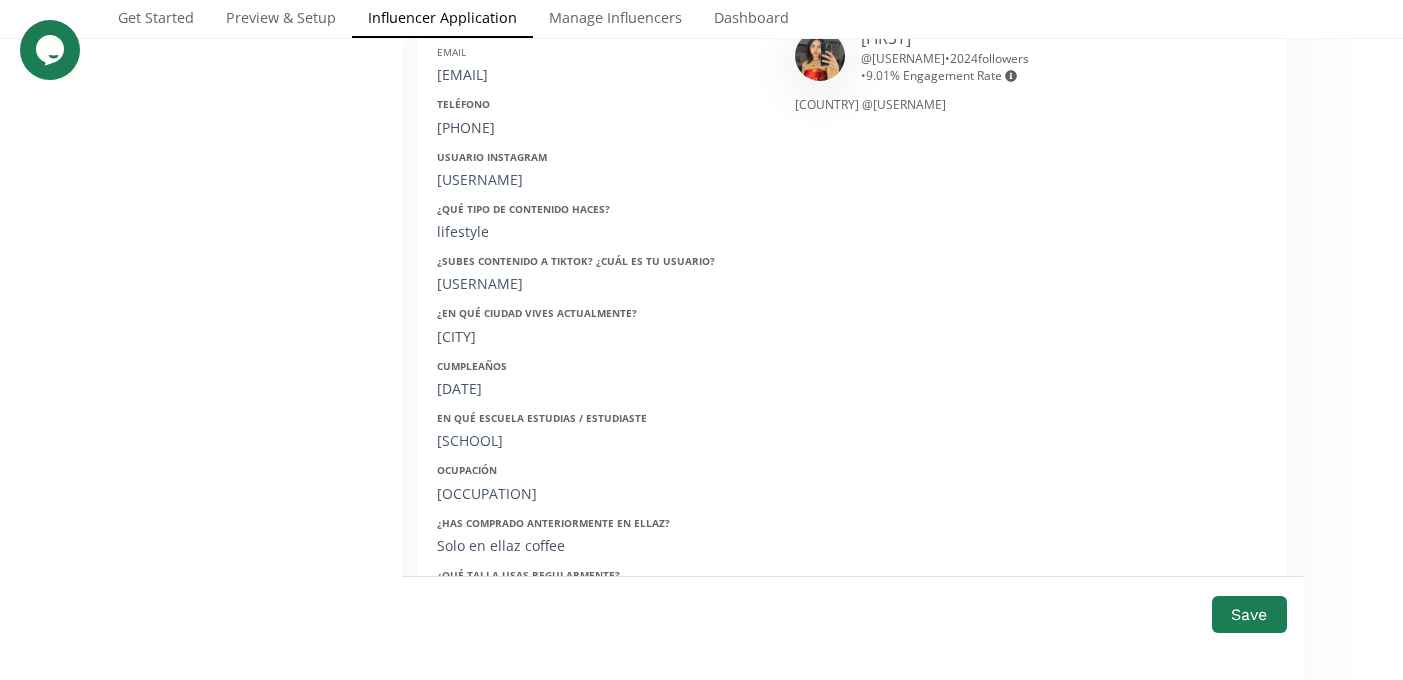 click on "[USERNAME]@[DOMAIN]" at bounding box center (601, 75) 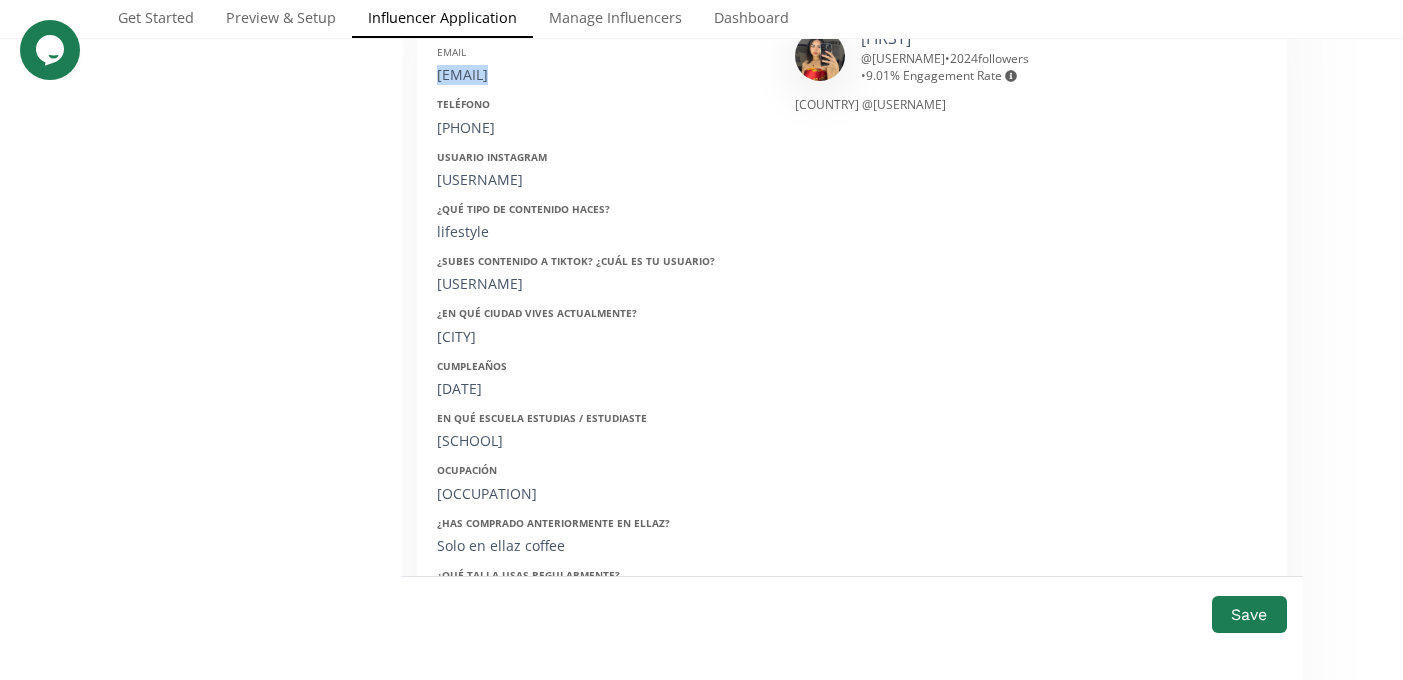 click on "[USERNAME]@[DOMAIN]" at bounding box center (601, 75) 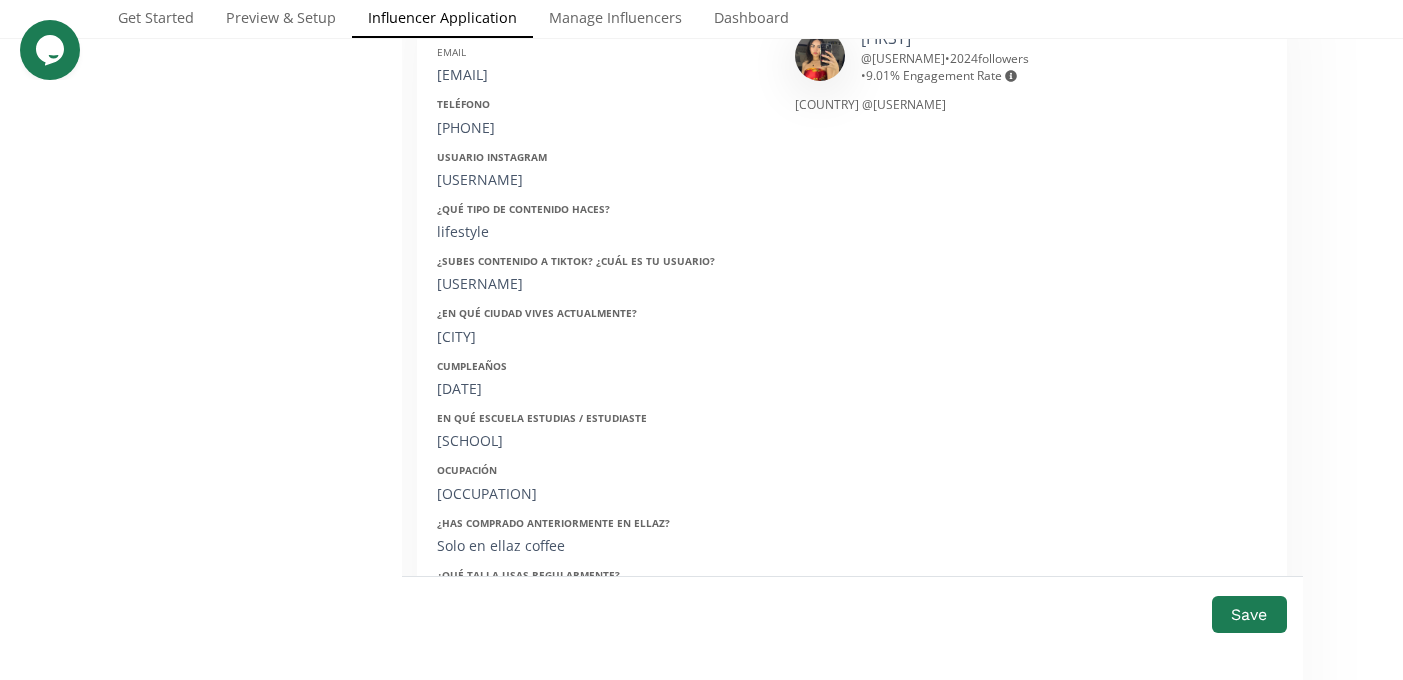 click on "@[USERNAME]" at bounding box center (601, 180) 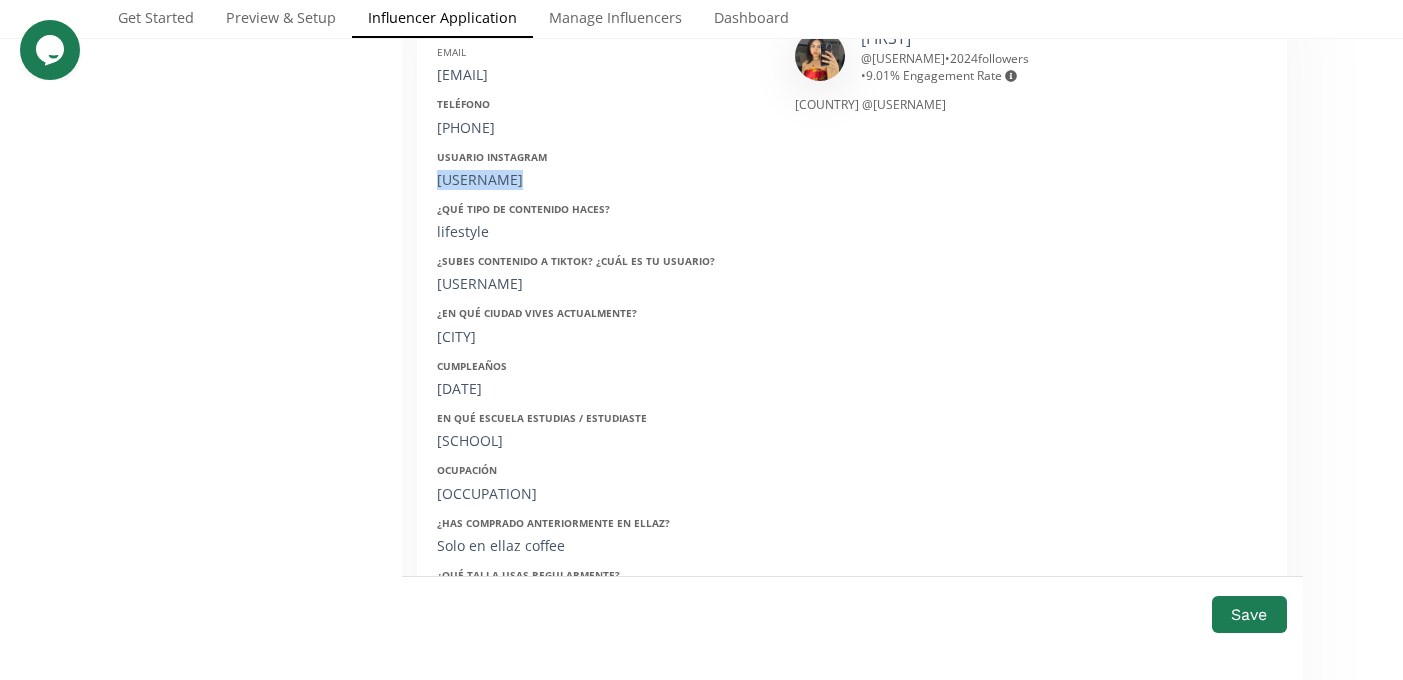 click on "@[USERNAME]" at bounding box center (601, 180) 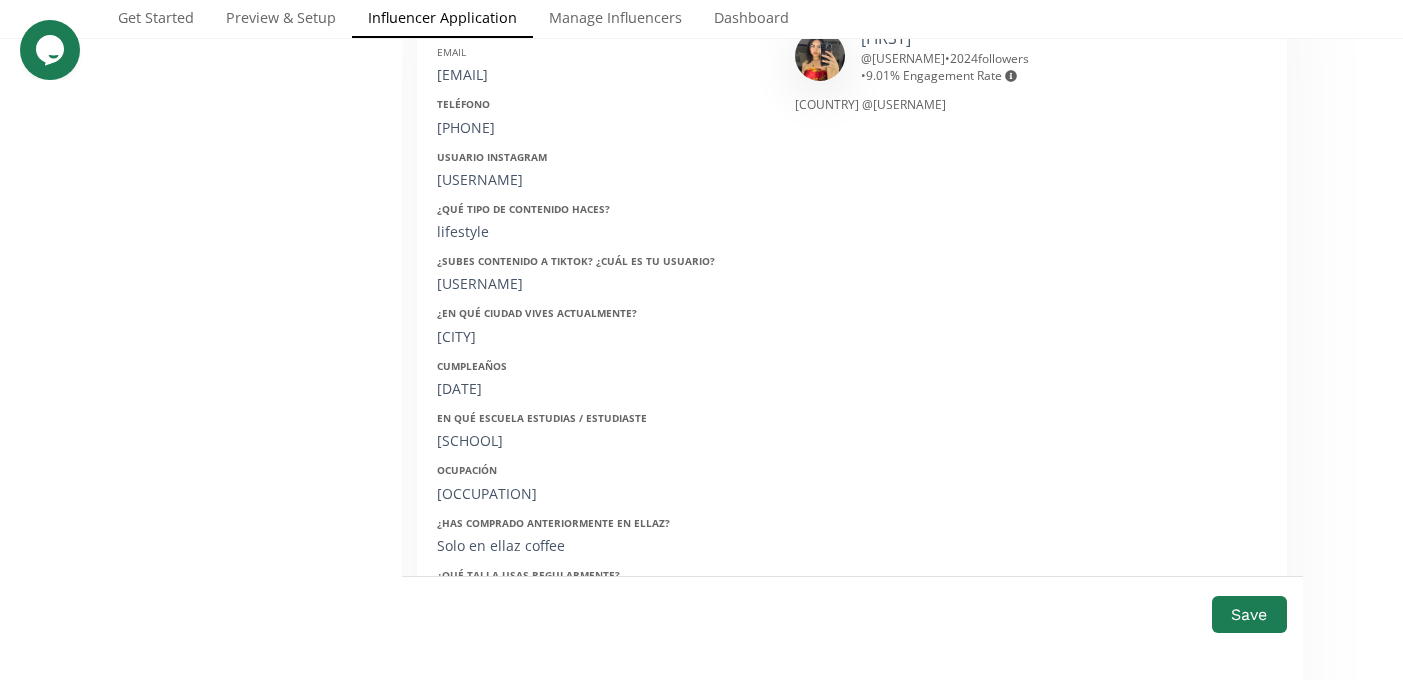 click on "[DATE]" at bounding box center [601, 389] 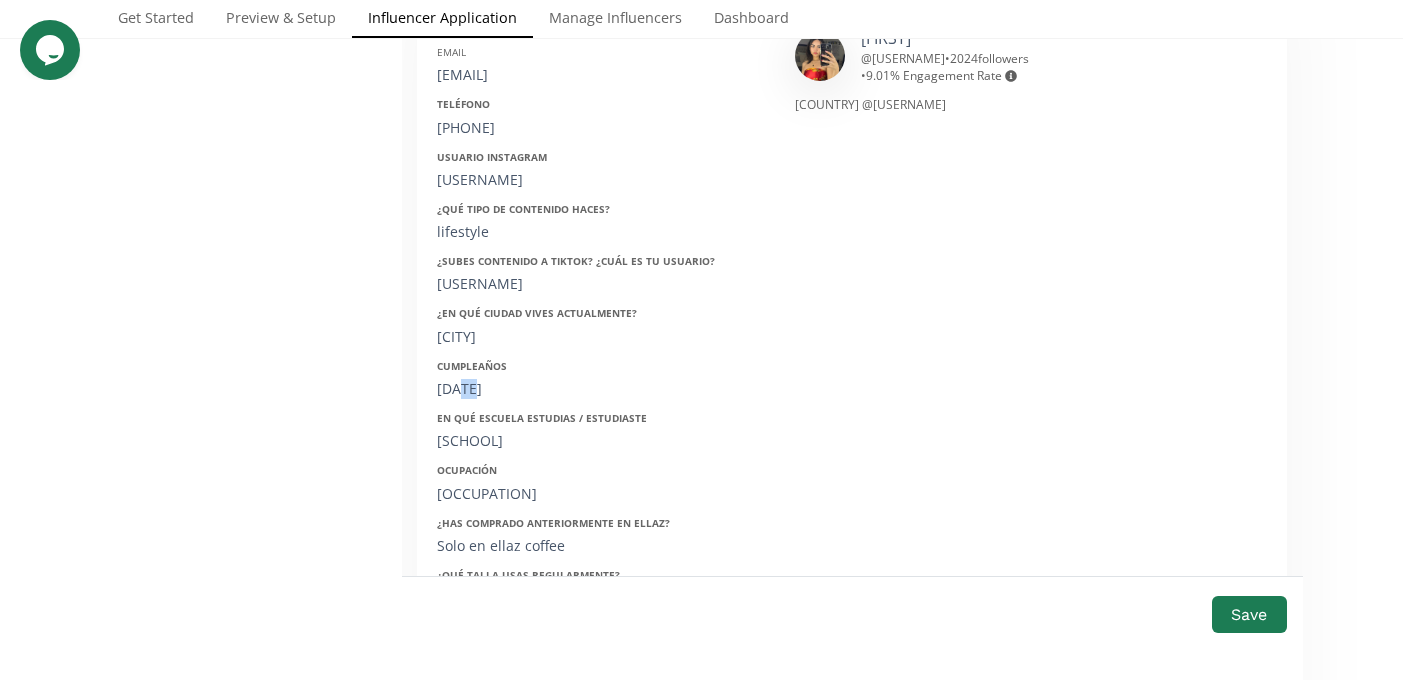 click on "14/07/2005" at bounding box center [601, 389] 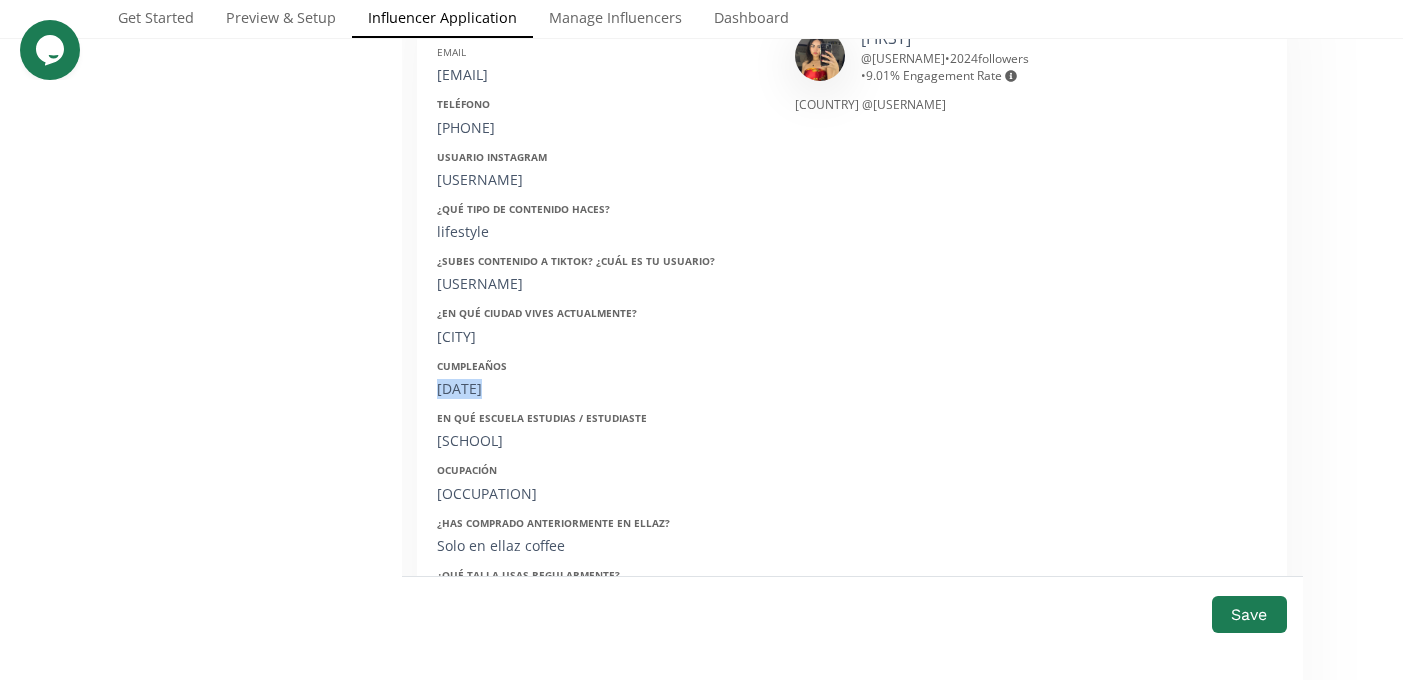 click on "14/07/2005" at bounding box center (601, 389) 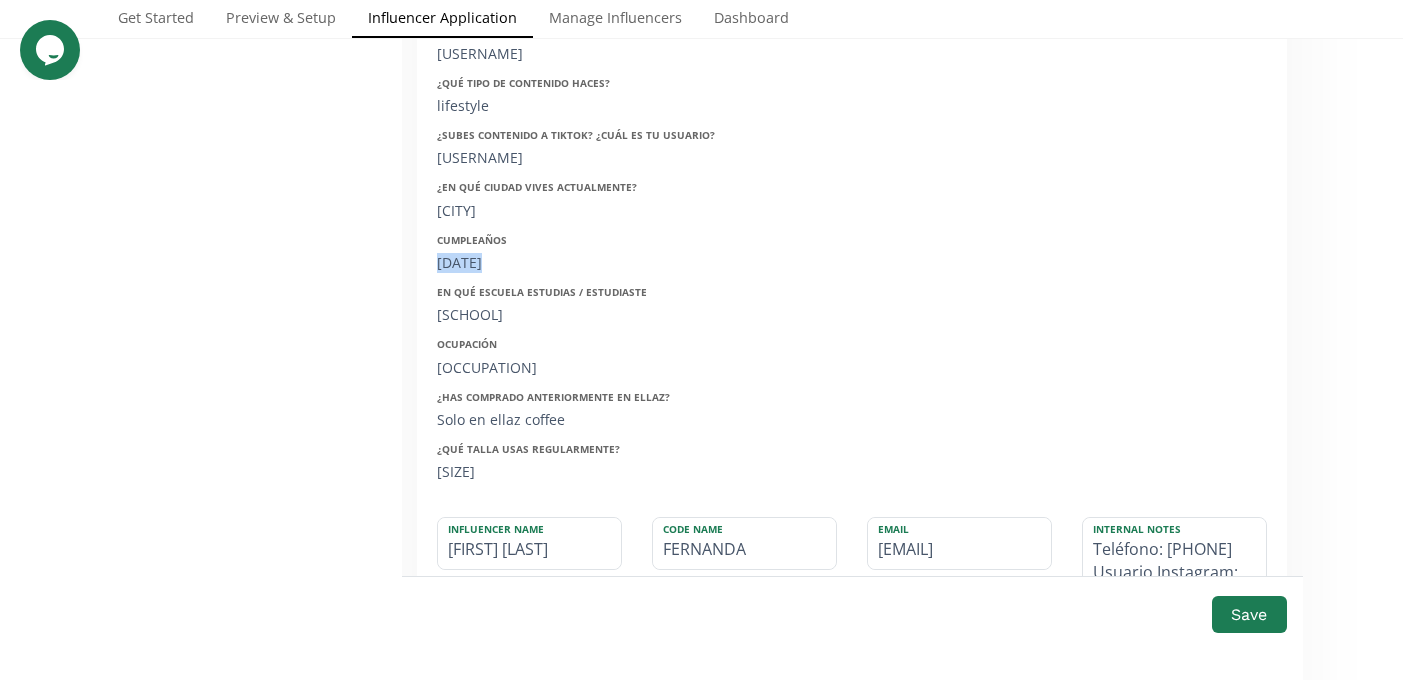 scroll, scrollTop: 546, scrollLeft: 0, axis: vertical 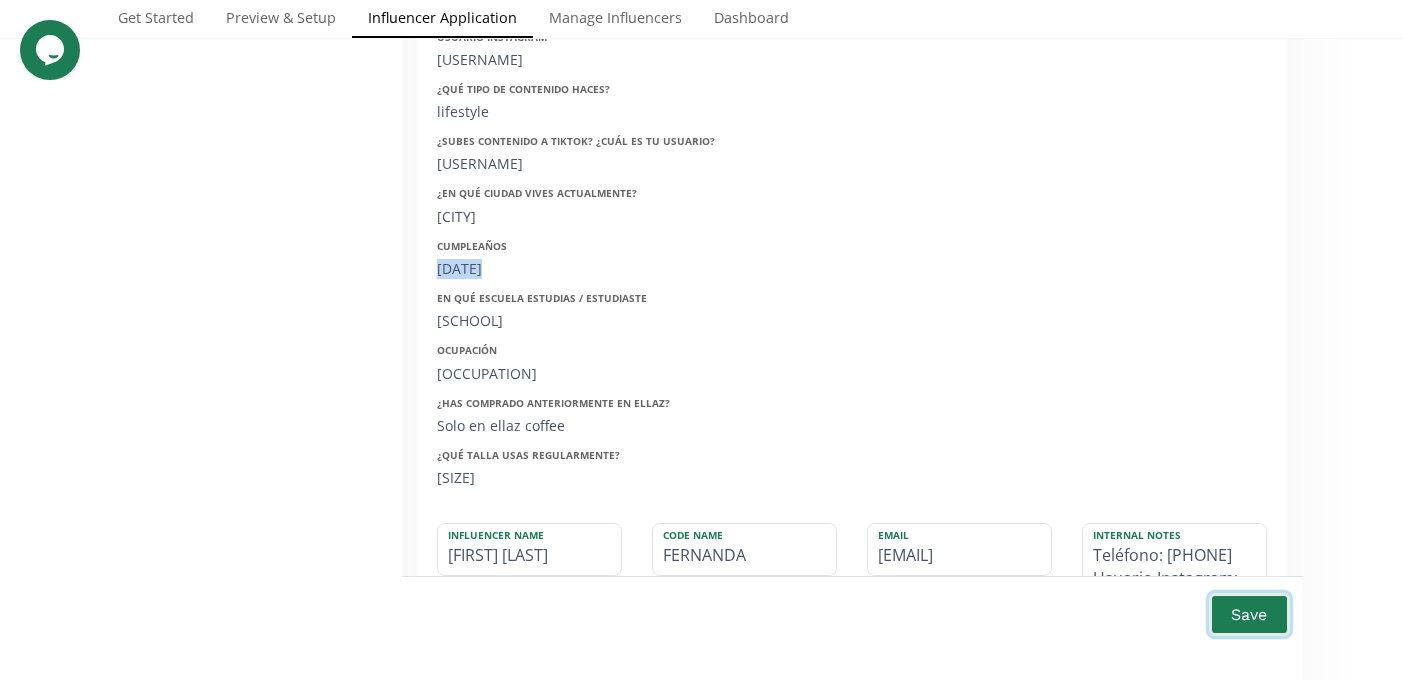 click on "Save" at bounding box center (1249, 614) 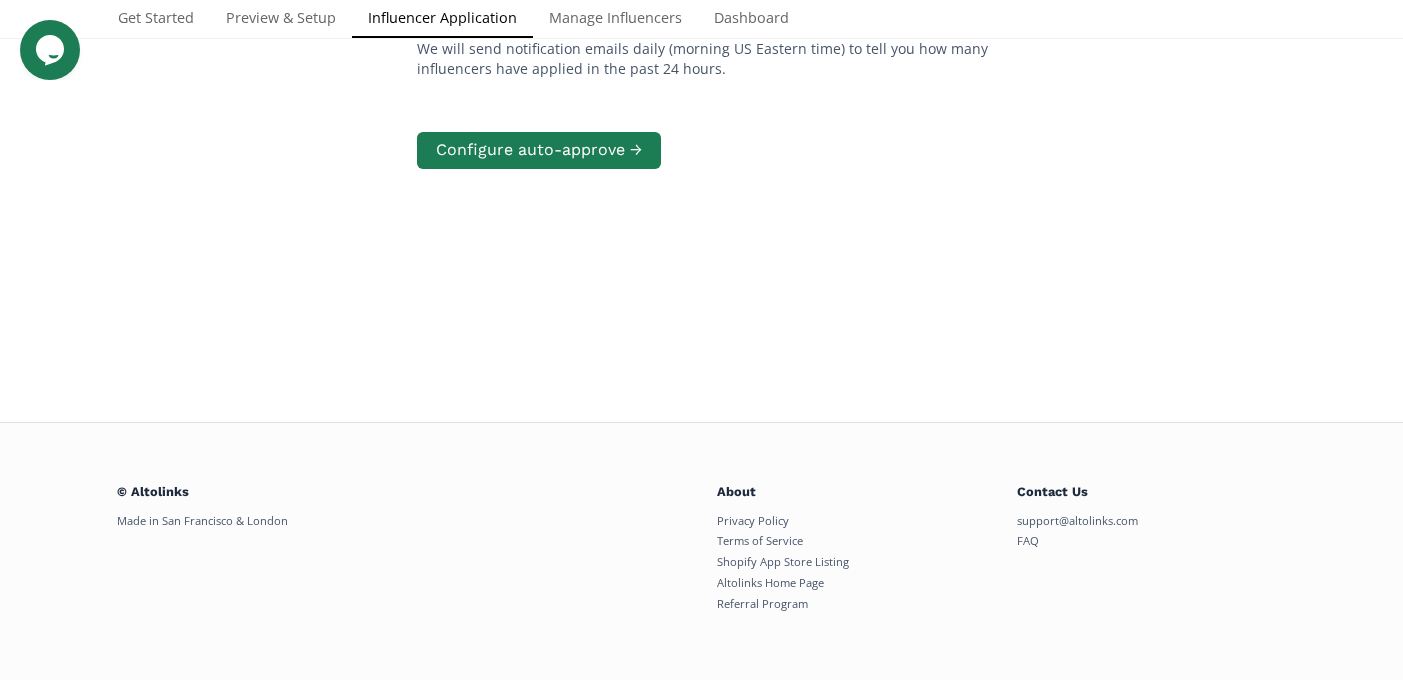 scroll, scrollTop: 402, scrollLeft: 0, axis: vertical 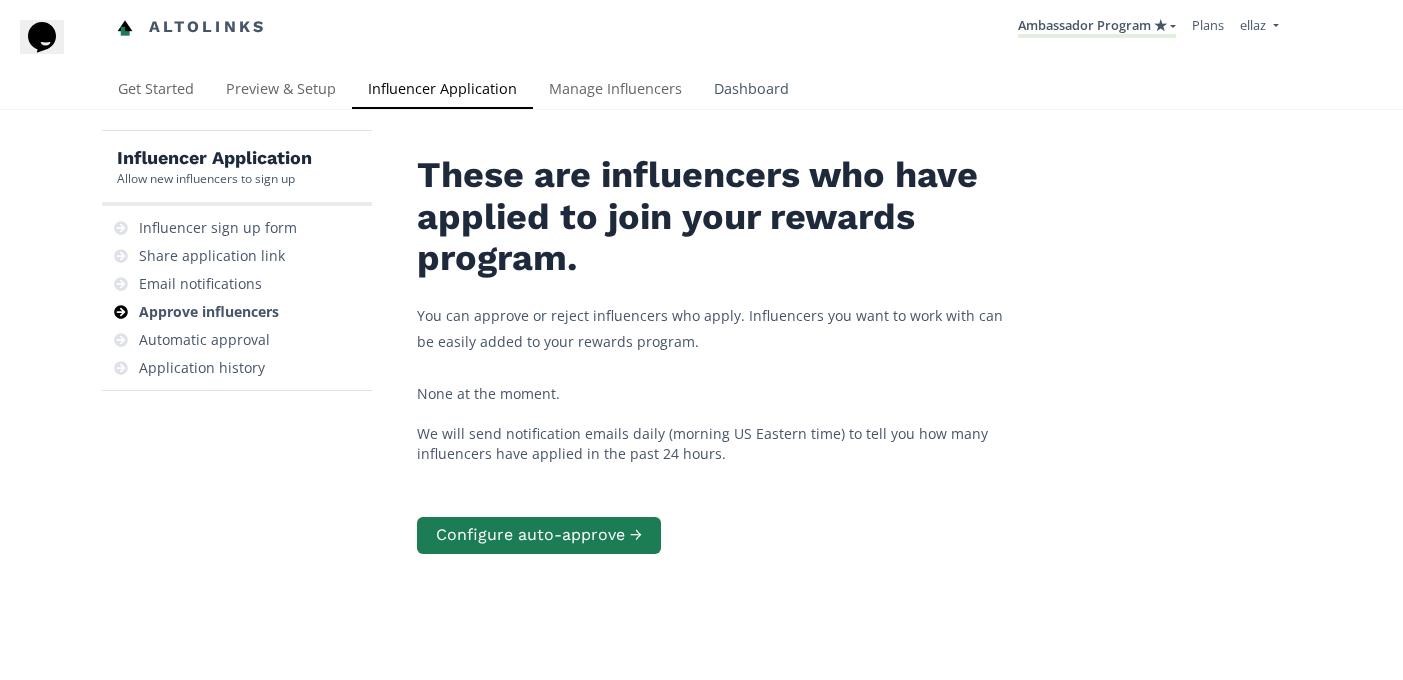 click on "Dashboard" at bounding box center (751, 91) 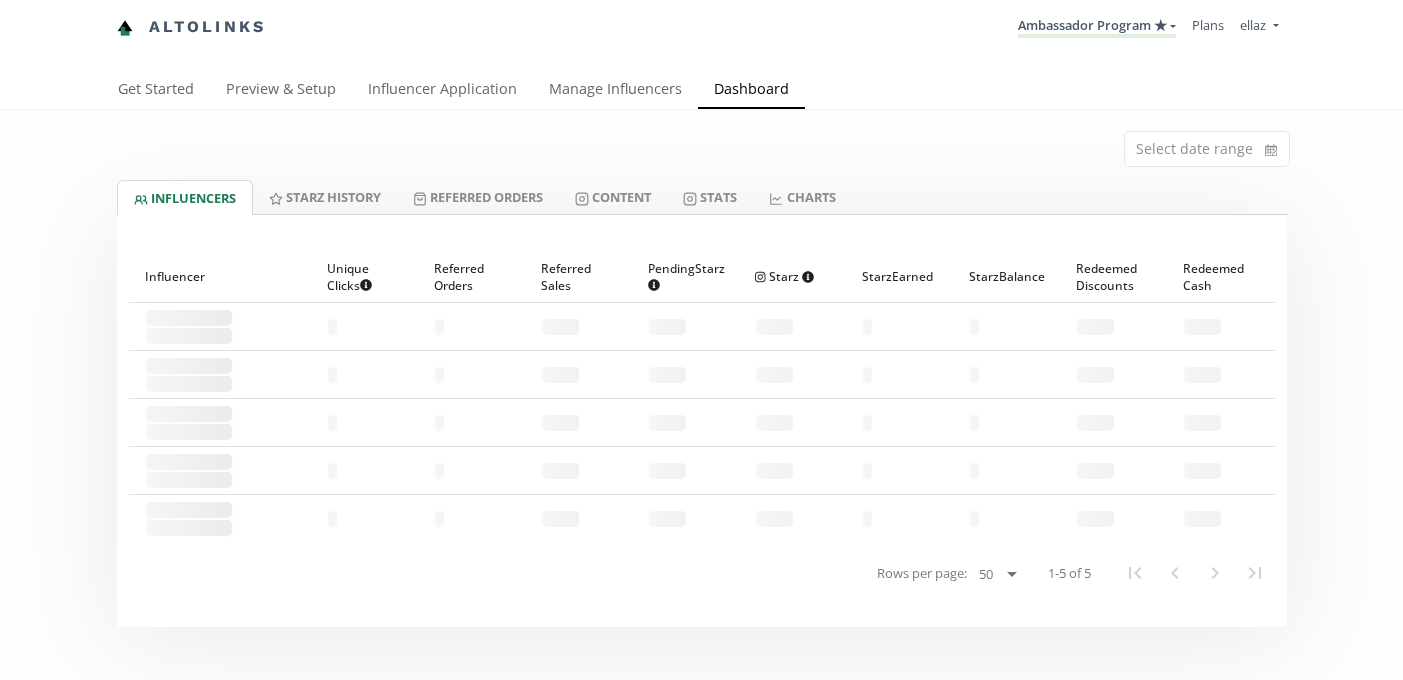 scroll, scrollTop: 0, scrollLeft: 0, axis: both 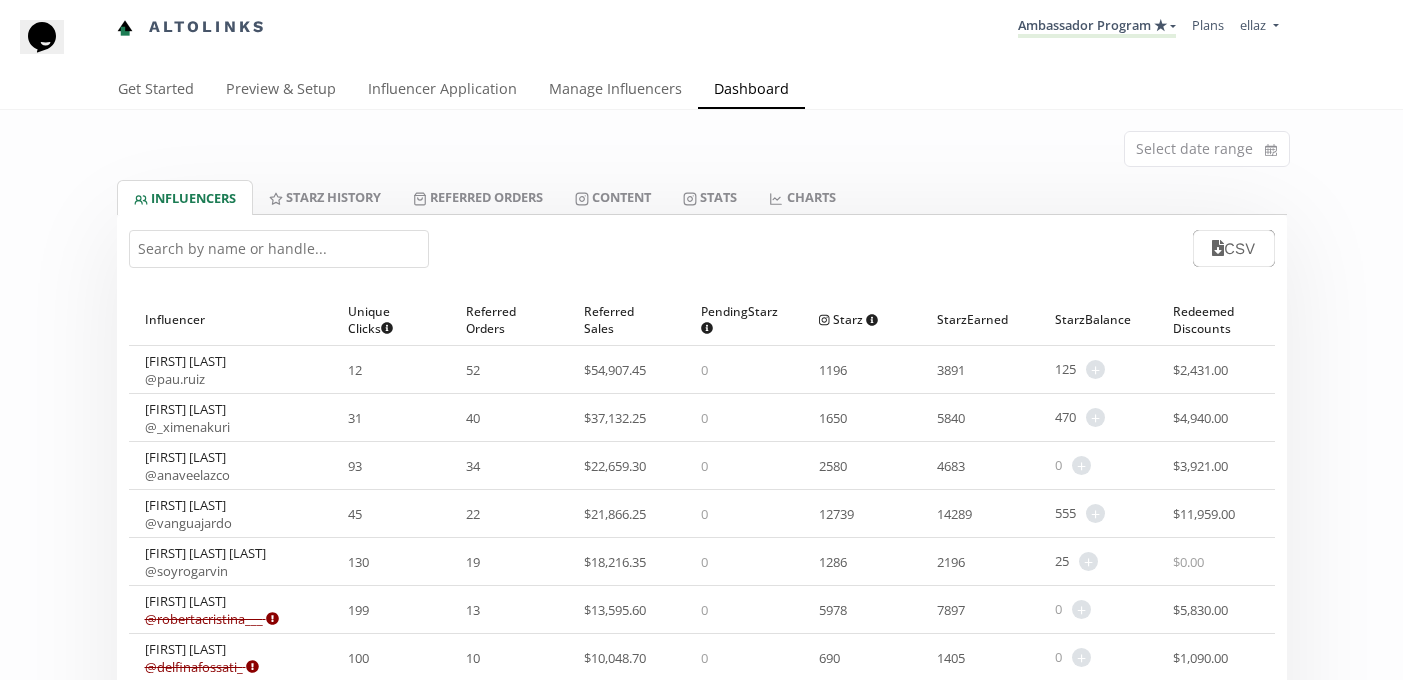 click at bounding box center (279, 249) 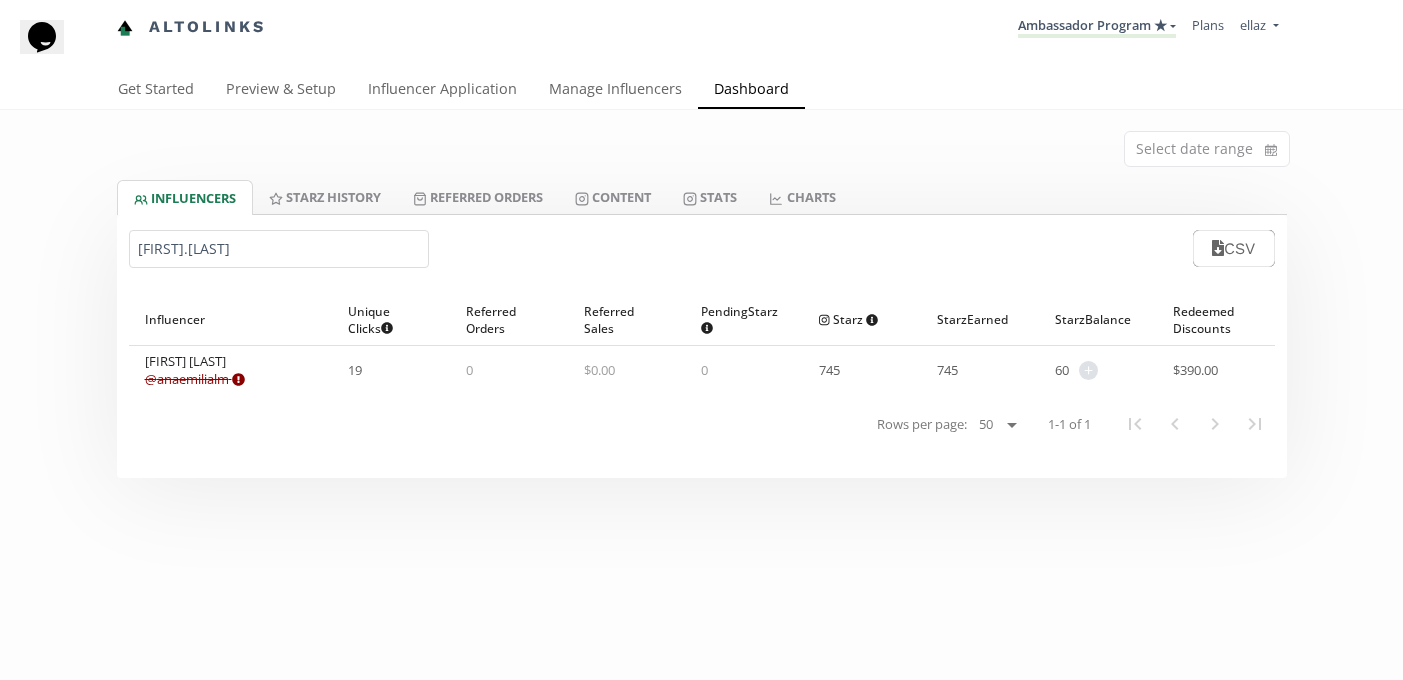 type on "anaem" 